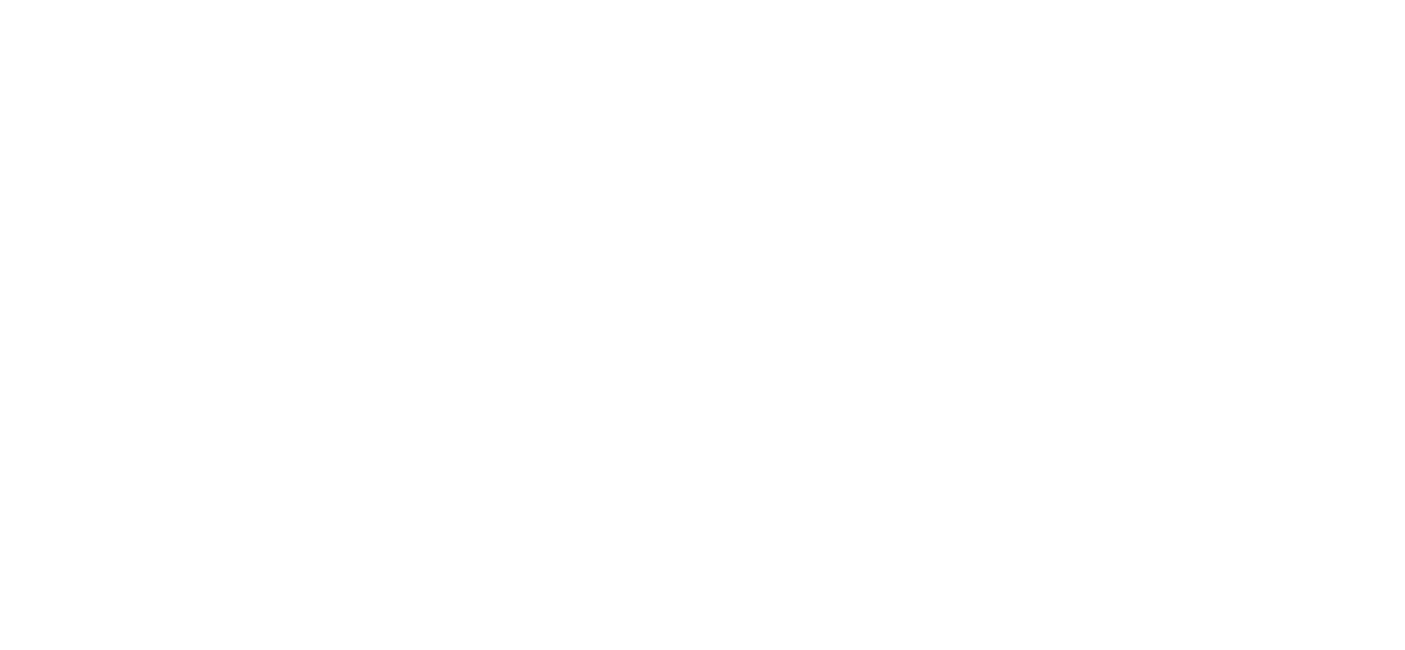 scroll, scrollTop: 0, scrollLeft: 0, axis: both 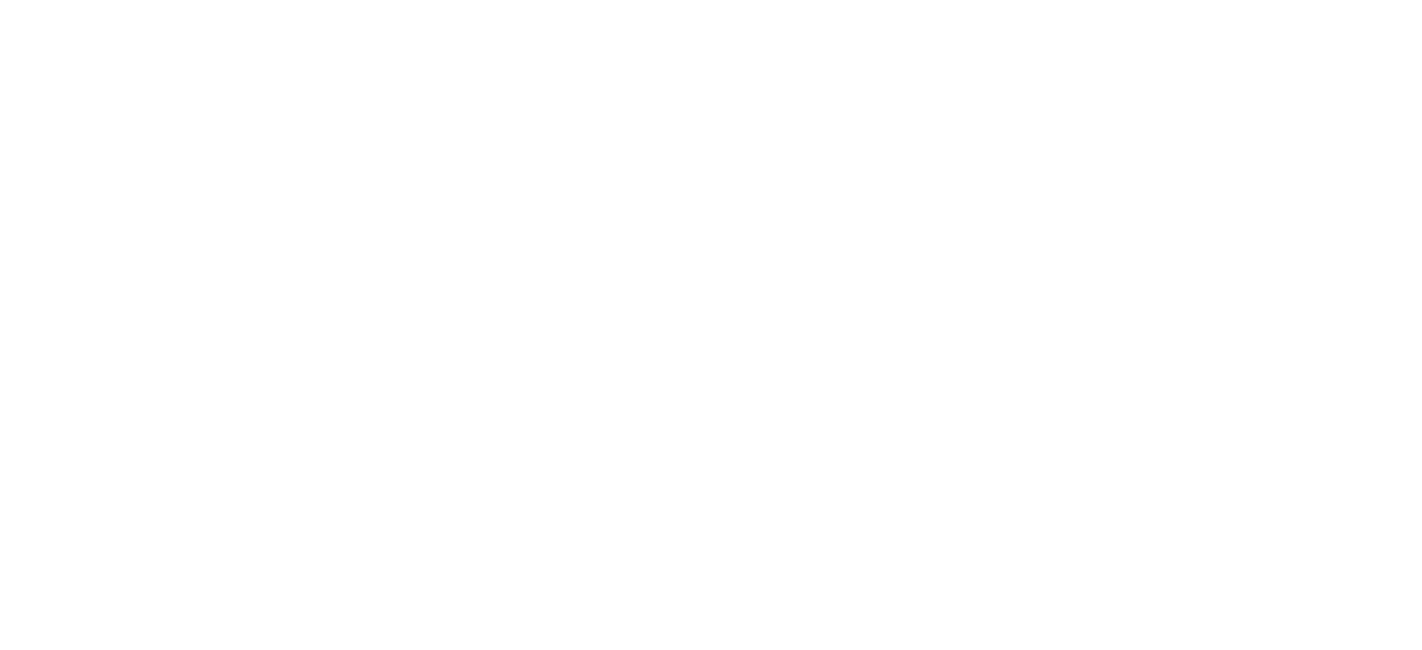 select on "*" 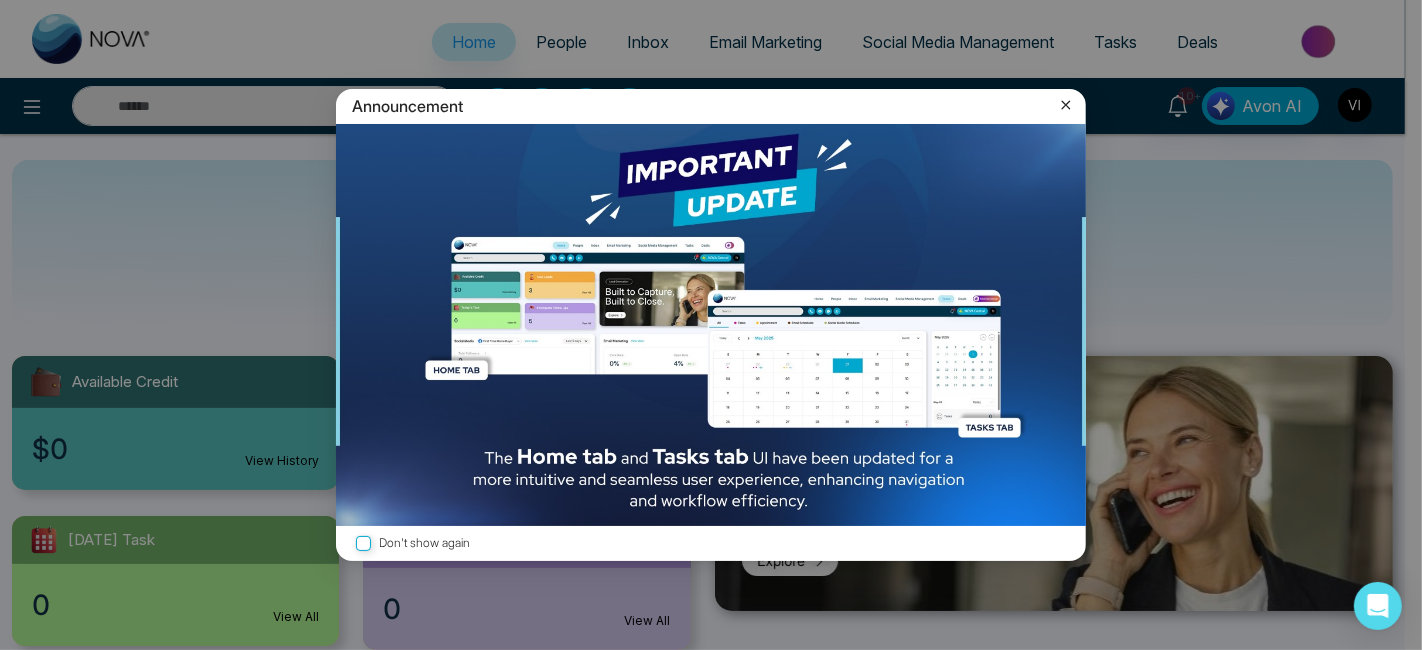 click 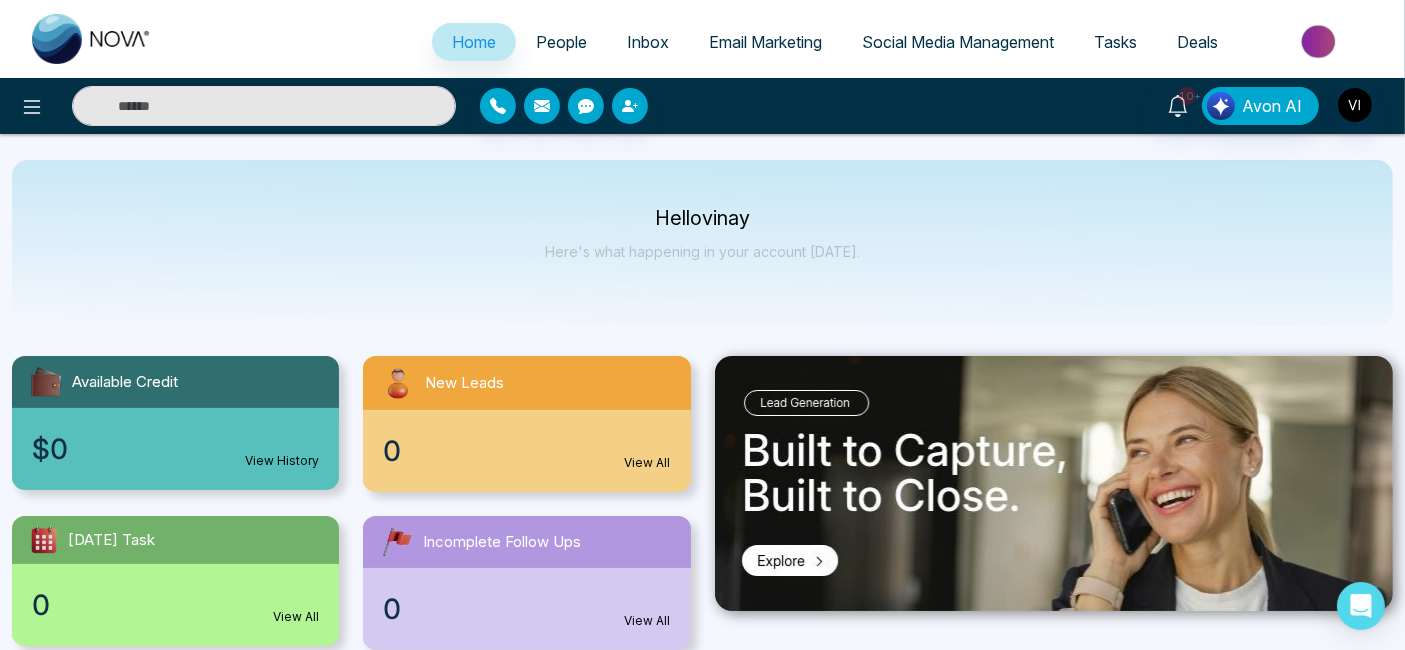 click on "Email Marketing" at bounding box center [765, 42] 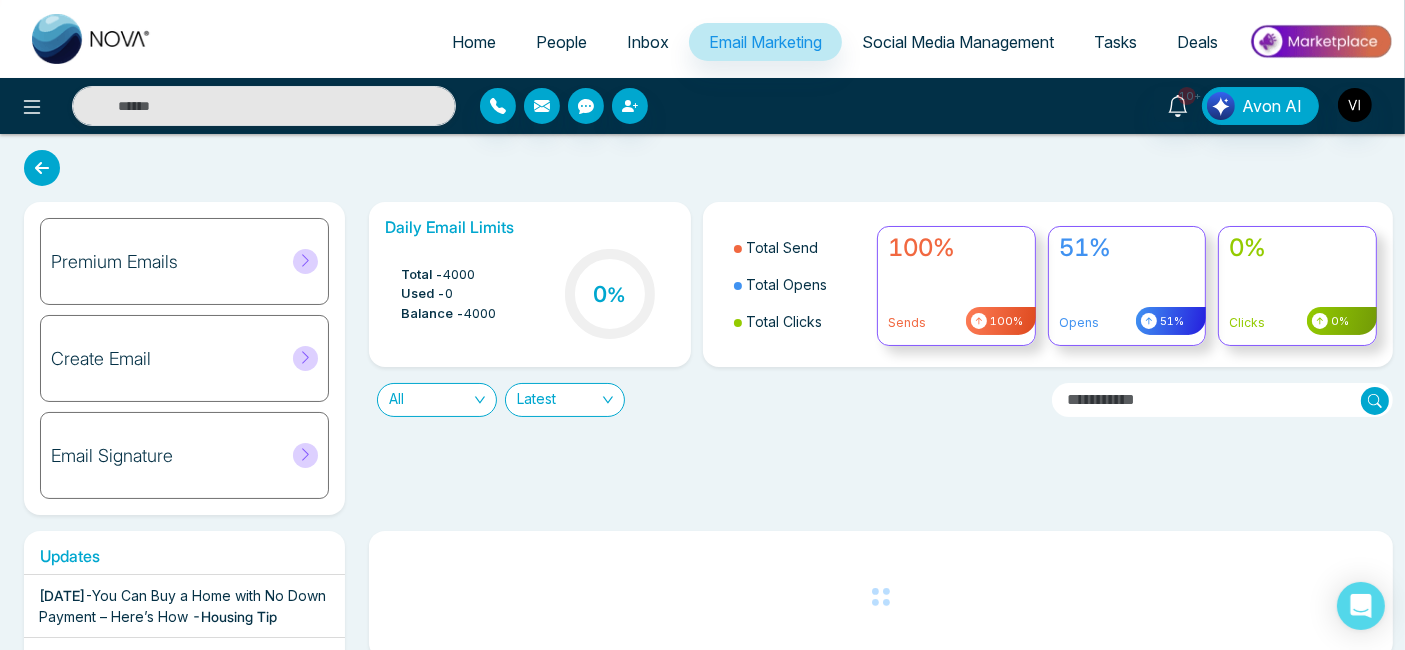 scroll, scrollTop: 113, scrollLeft: 0, axis: vertical 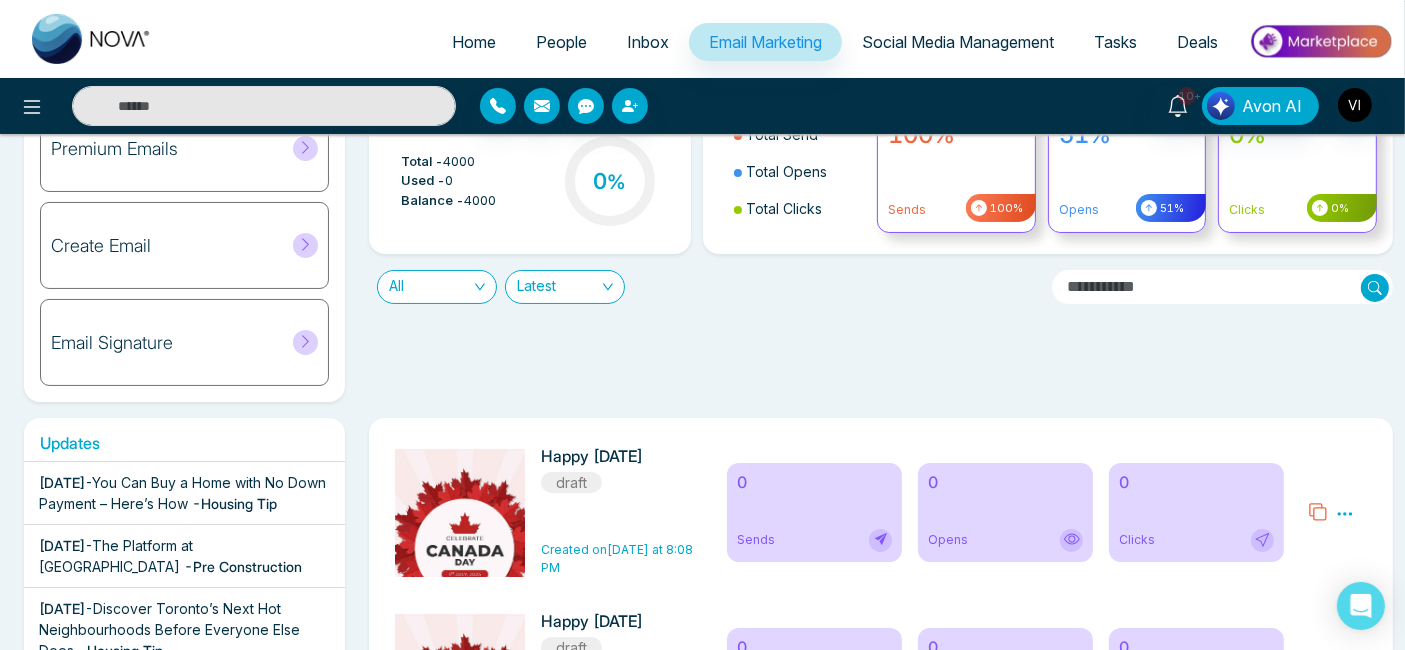 click 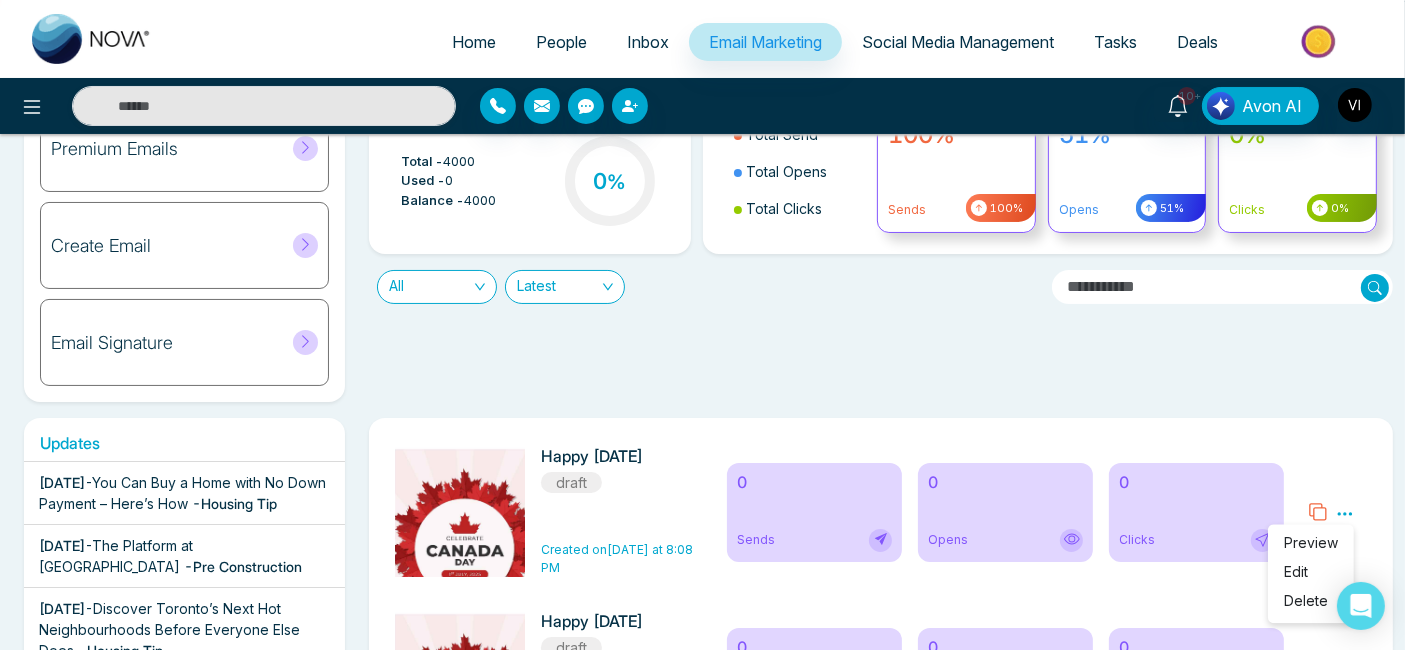 click on "Edit" at bounding box center [1296, 571] 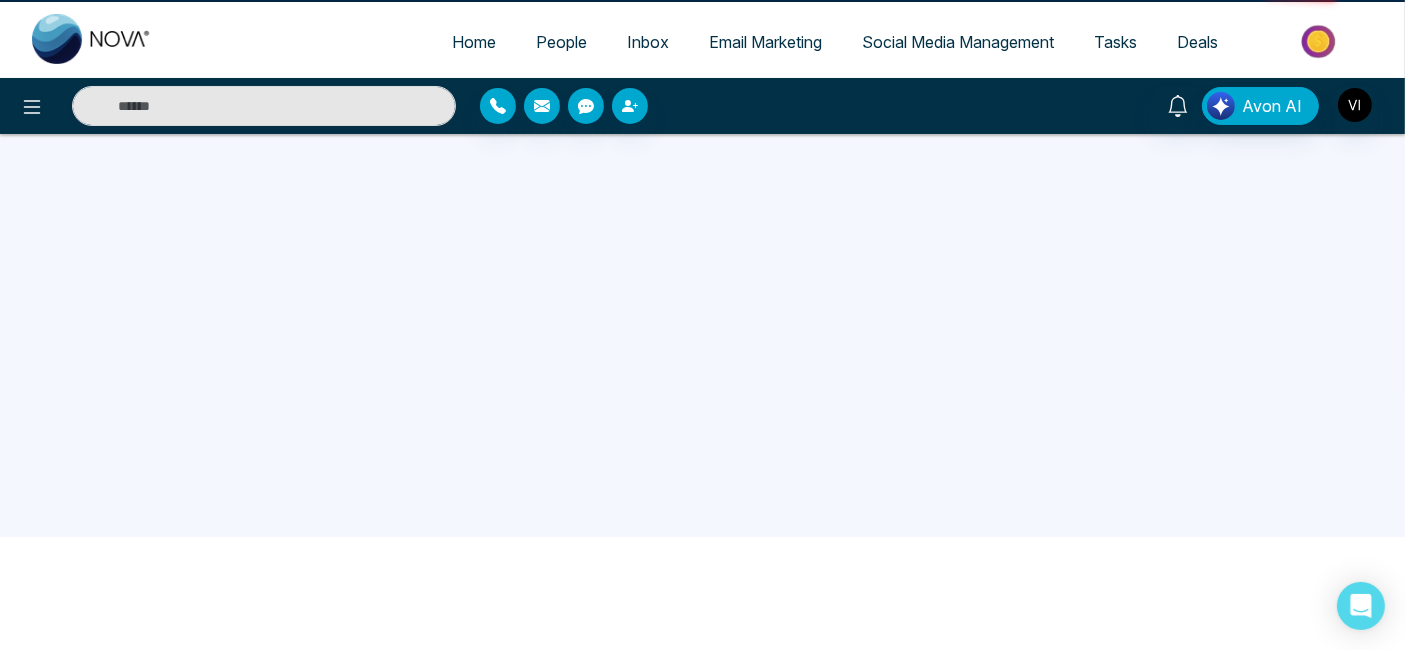 scroll, scrollTop: 0, scrollLeft: 0, axis: both 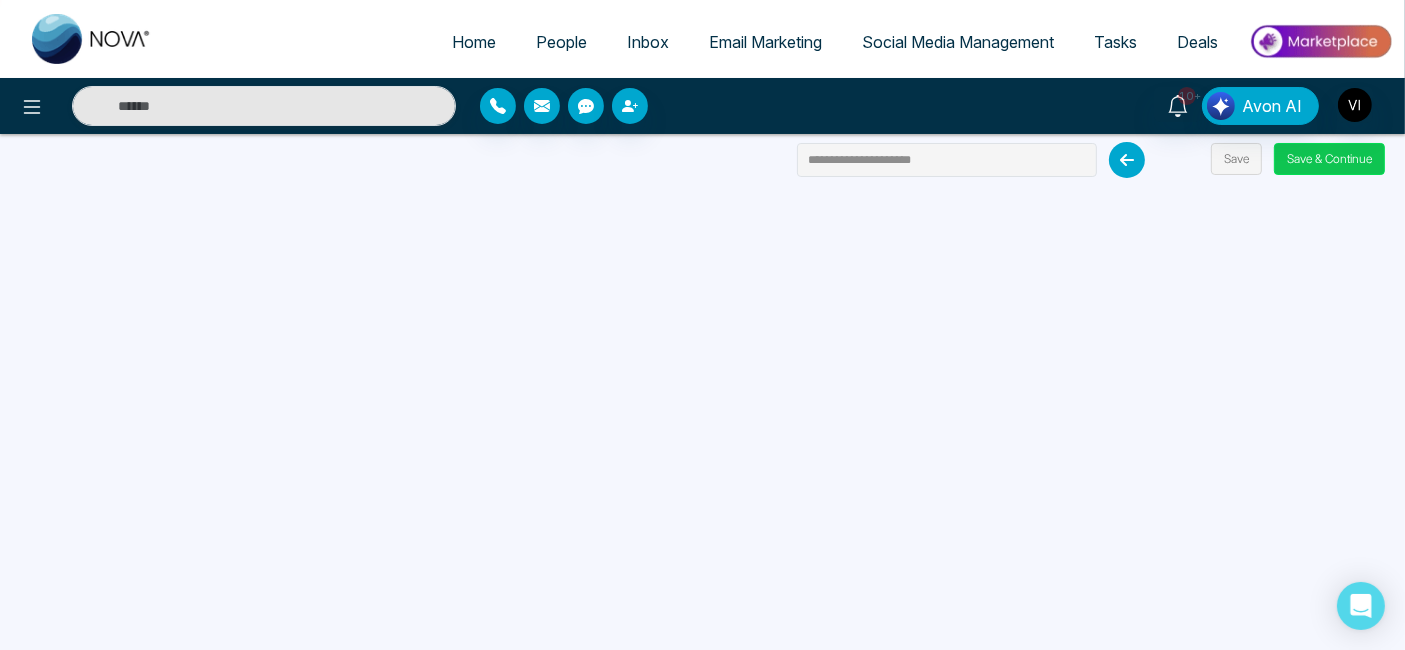 click on "Save & Continue" at bounding box center [1329, 159] 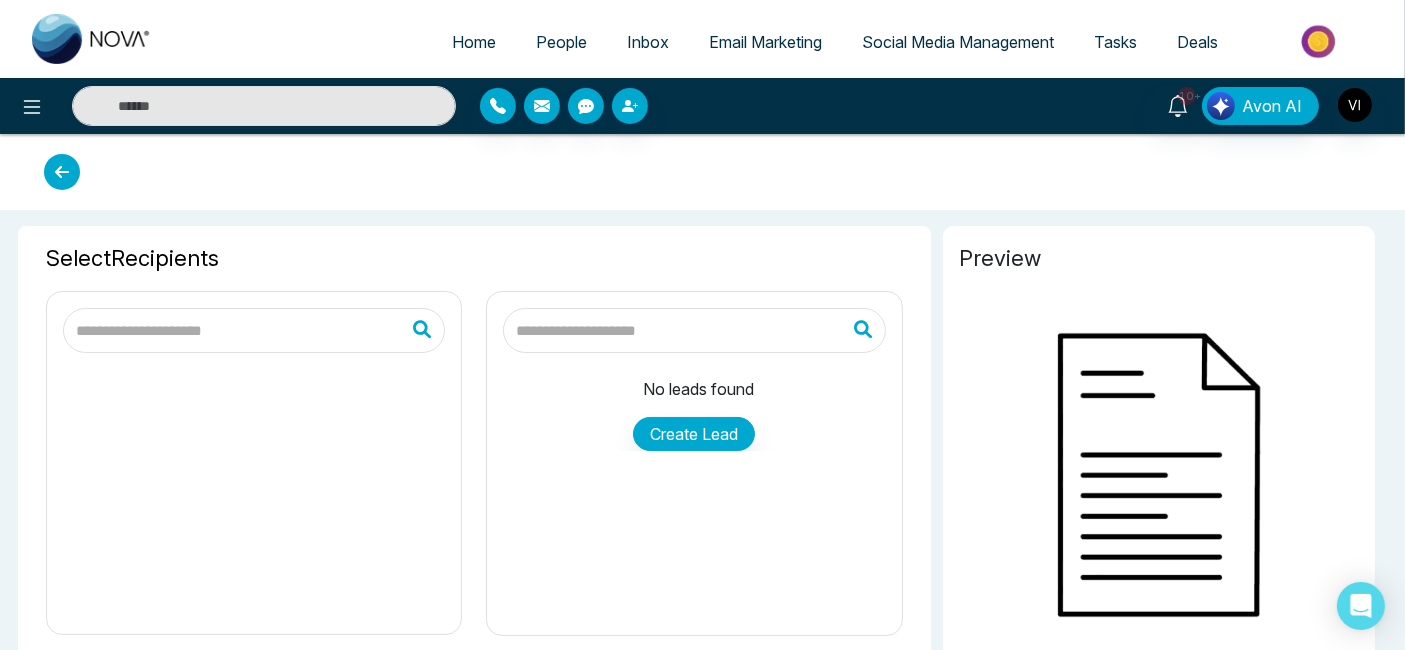 type on "**********" 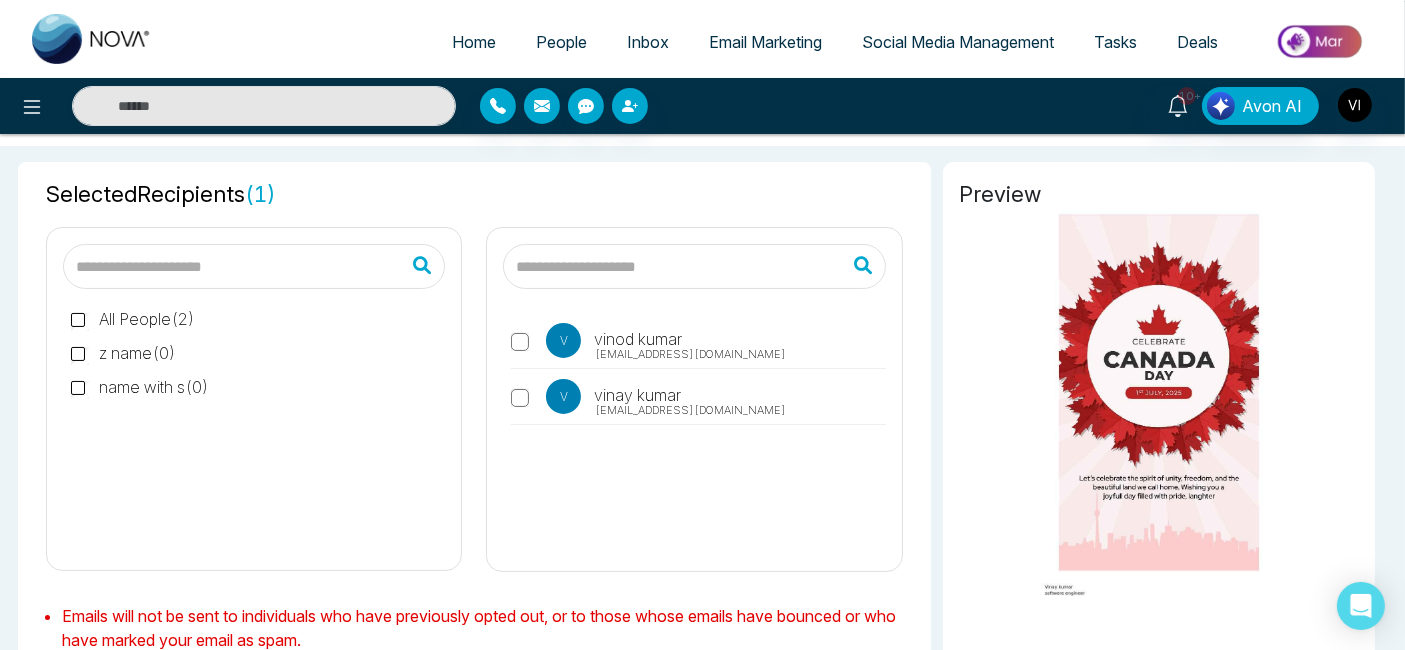 scroll, scrollTop: 73, scrollLeft: 0, axis: vertical 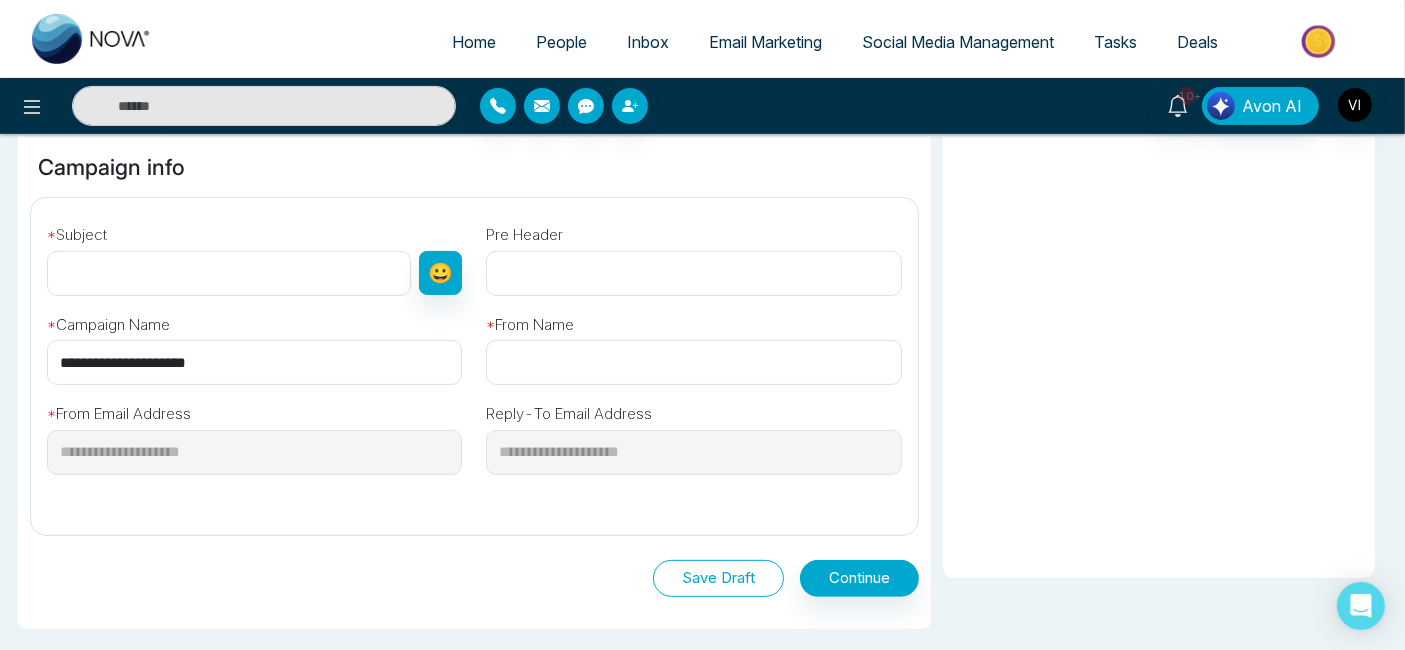 click on "Save Draft" at bounding box center [718, 578] 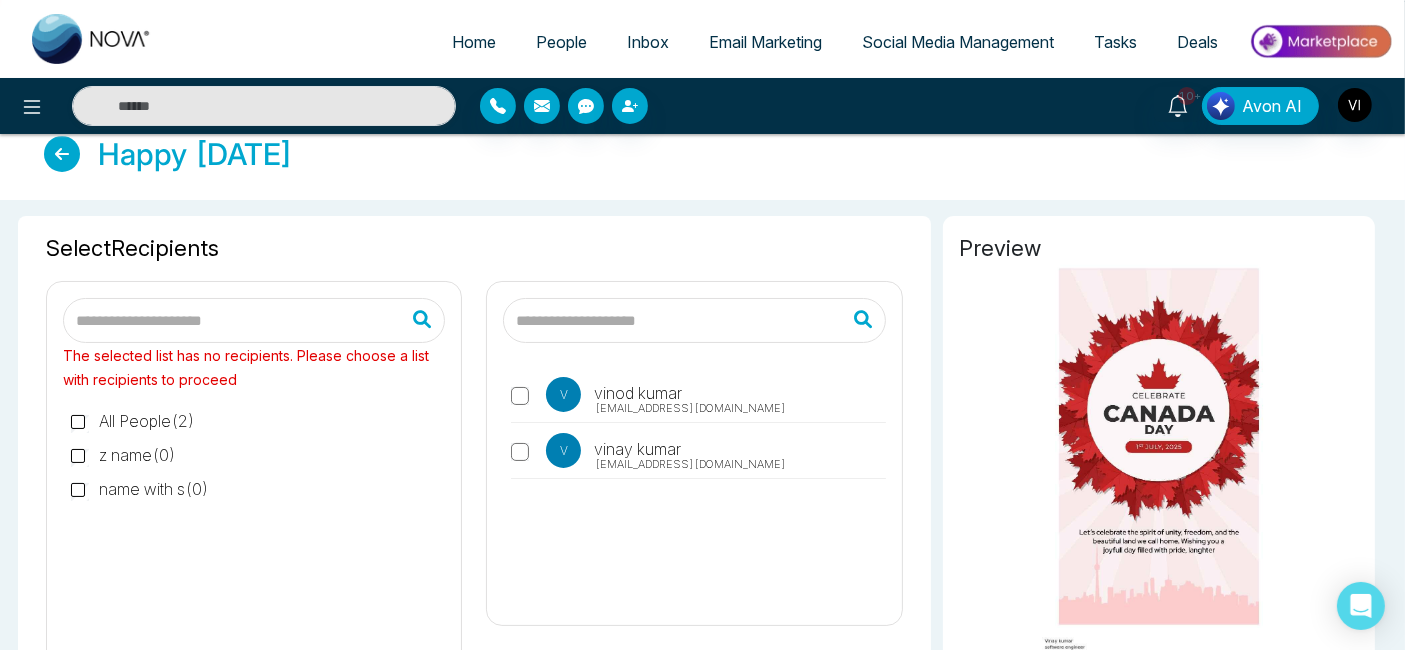 scroll, scrollTop: 12, scrollLeft: 0, axis: vertical 